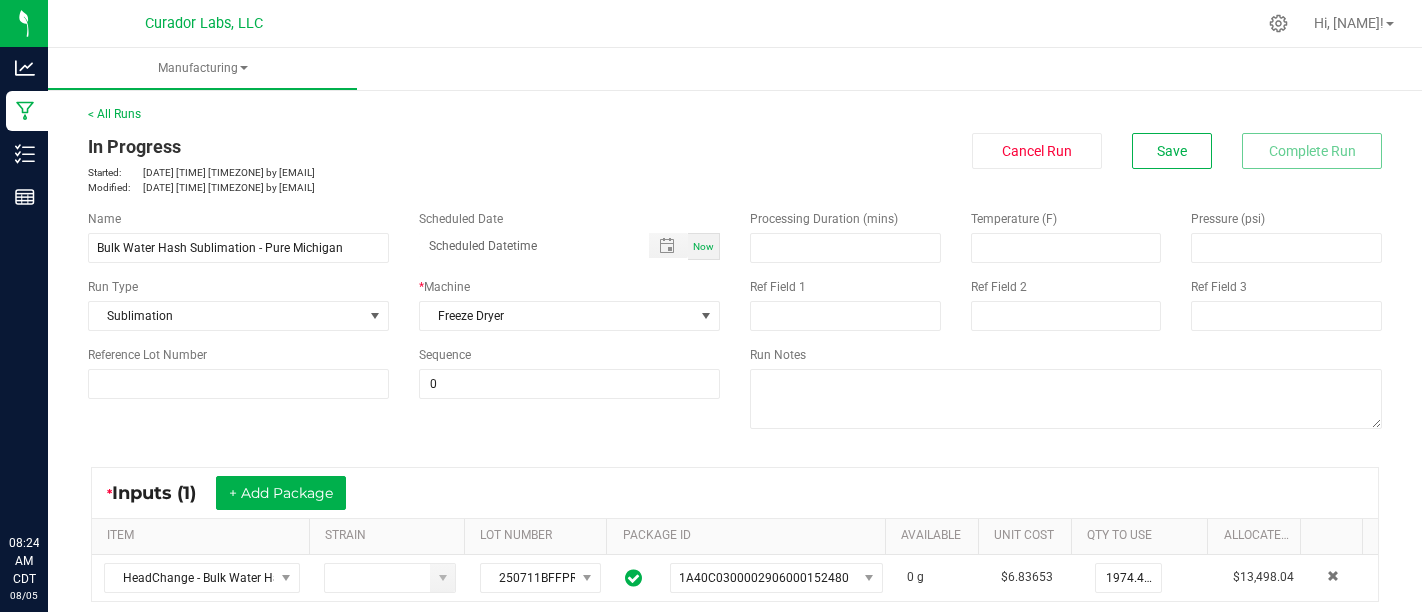 scroll, scrollTop: 0, scrollLeft: 0, axis: both 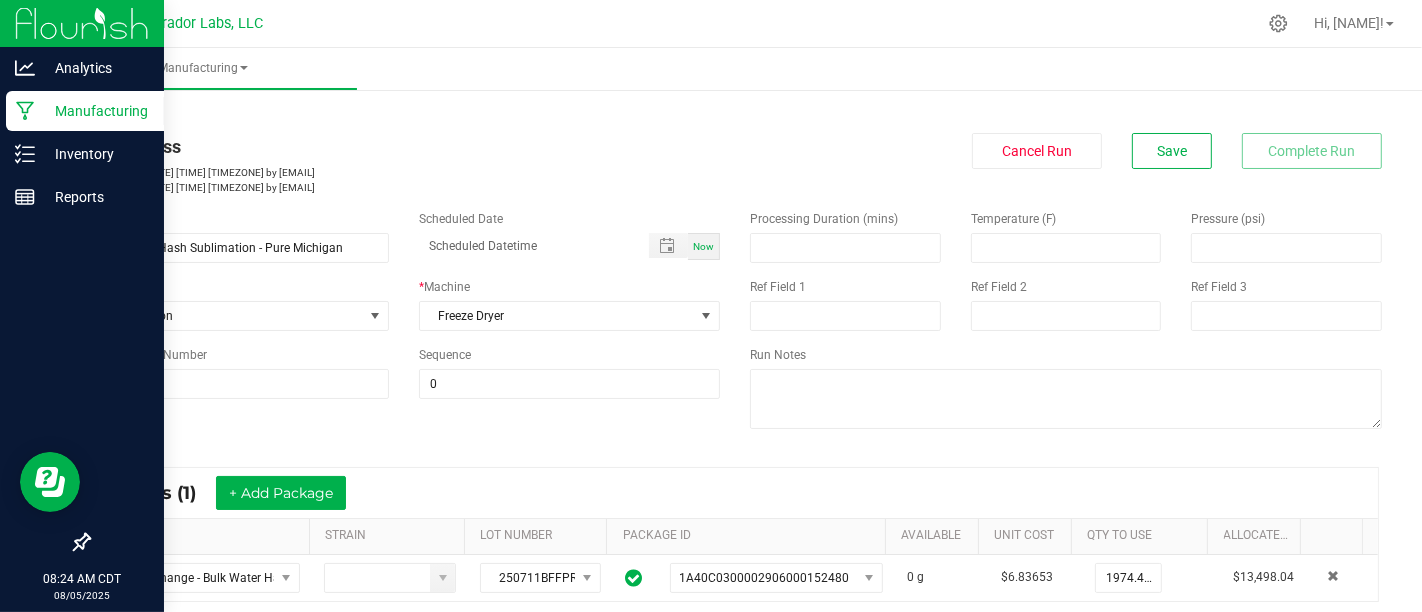 click on "Manufacturing" at bounding box center (95, 111) 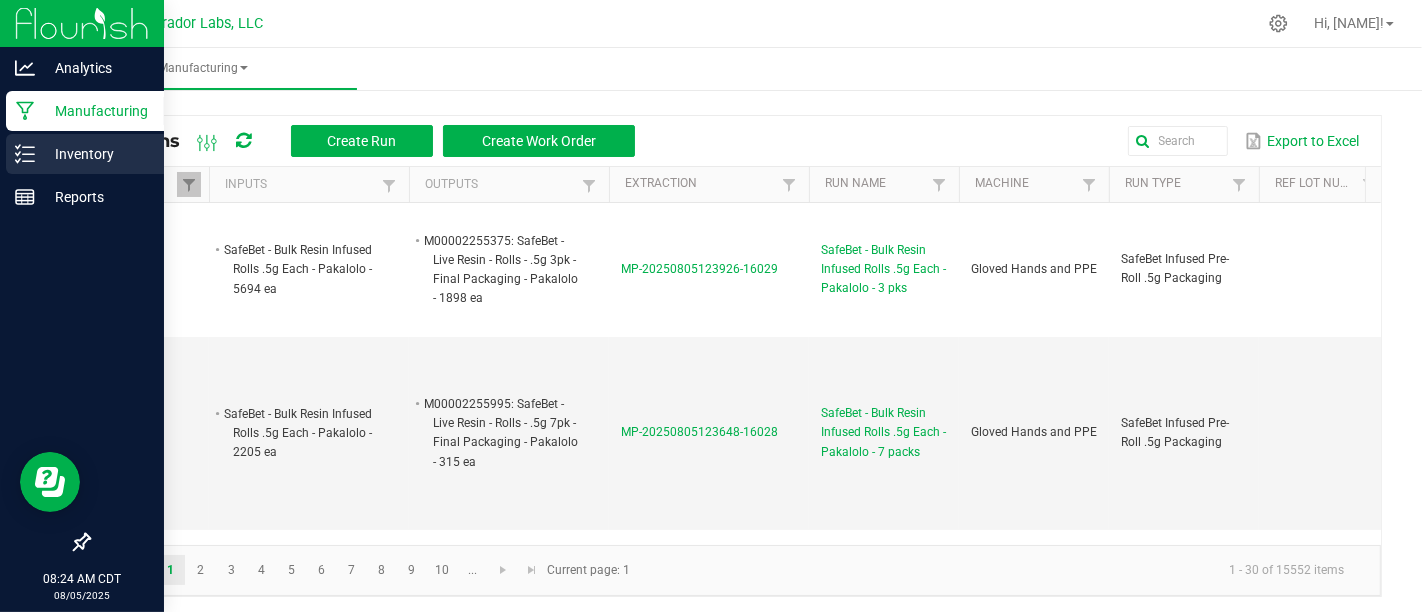 click on "Inventory" at bounding box center [95, 154] 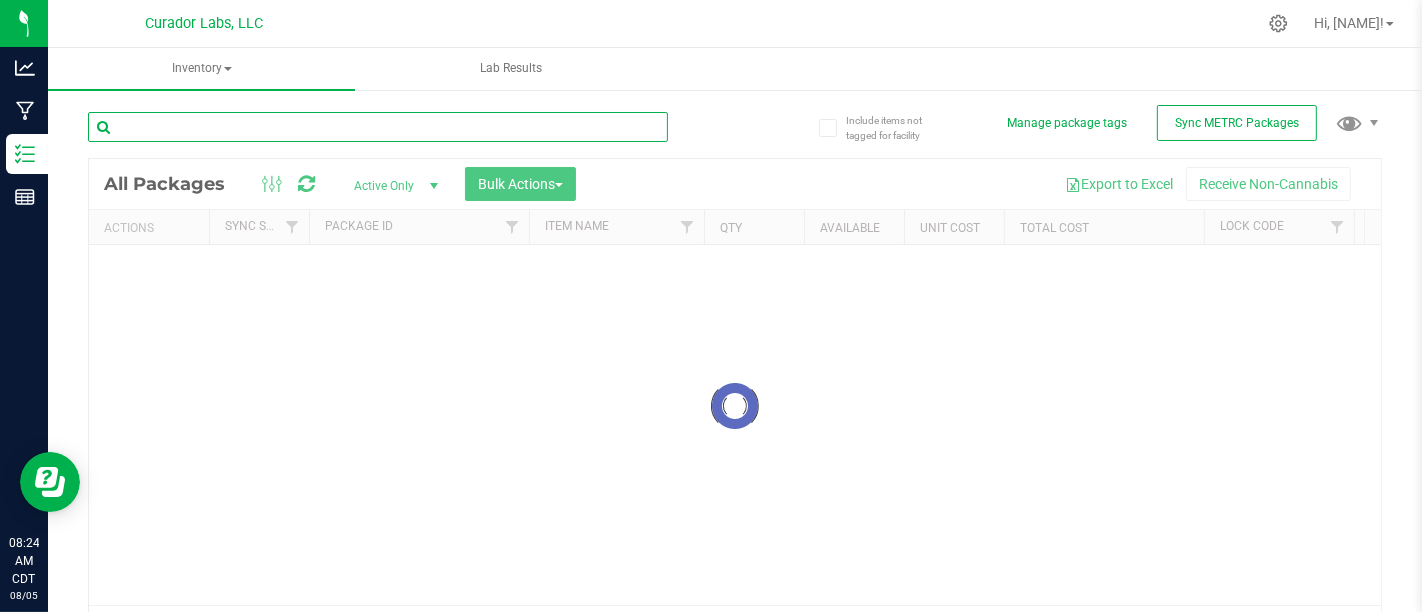 click at bounding box center (378, 127) 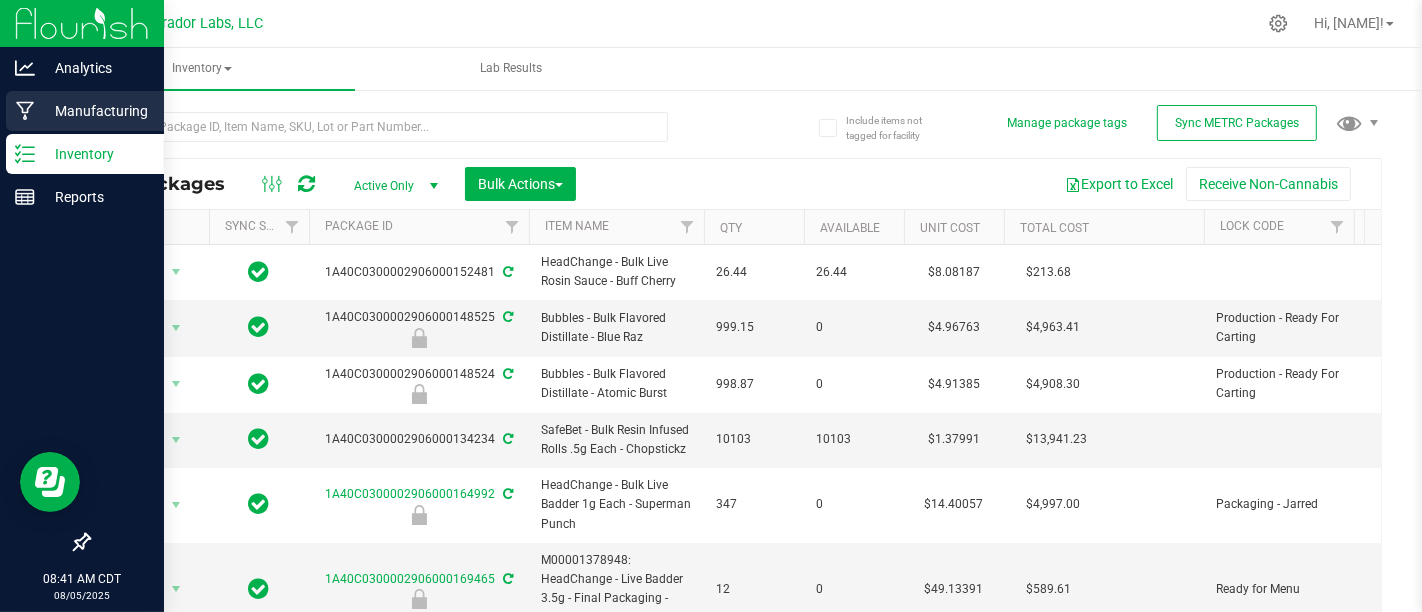 click 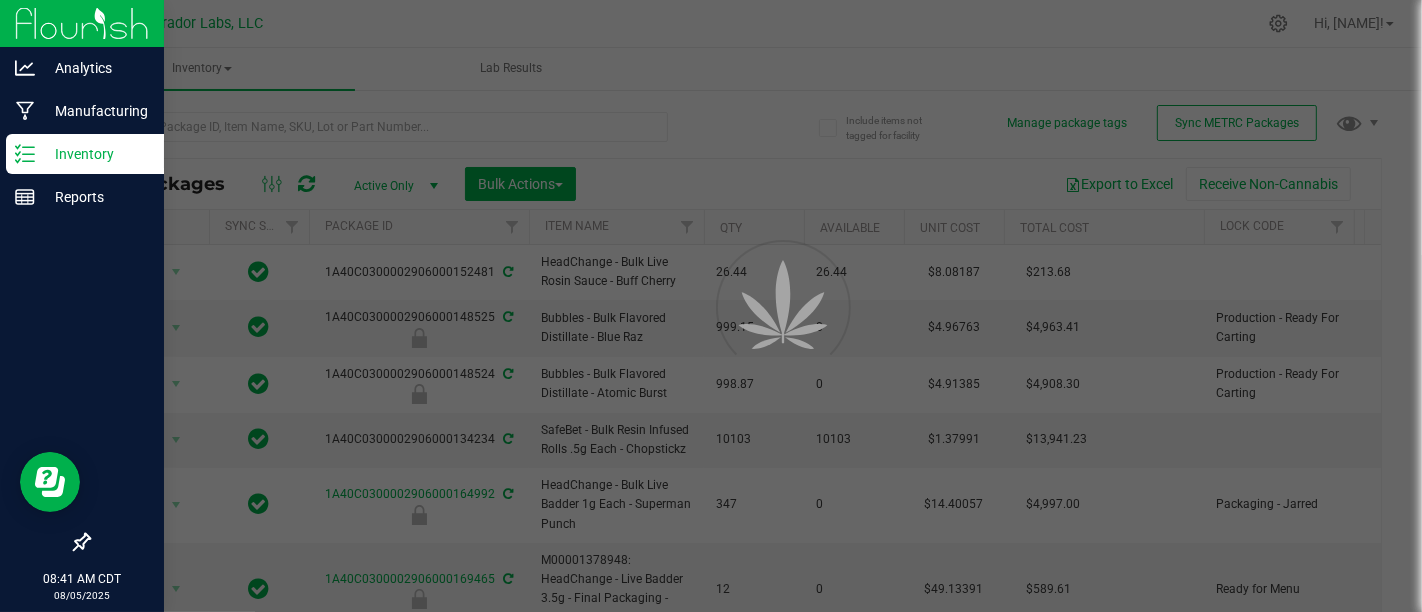 click on "Inventory" at bounding box center [95, 154] 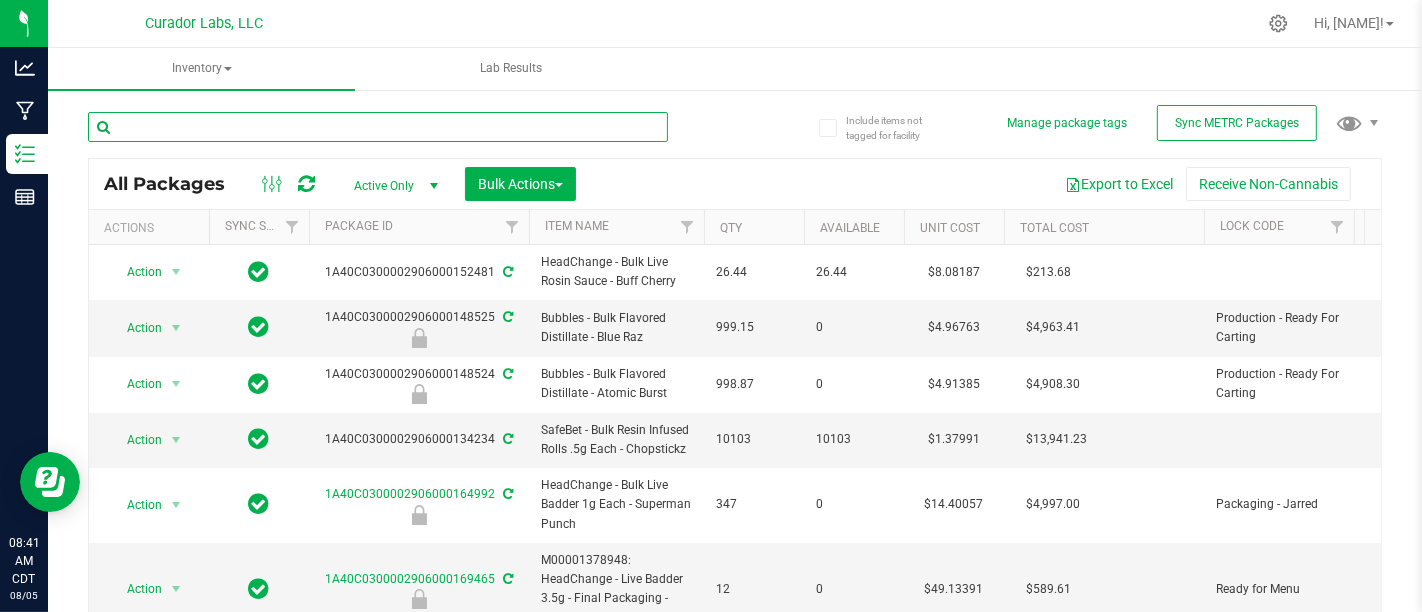 click at bounding box center (378, 127) 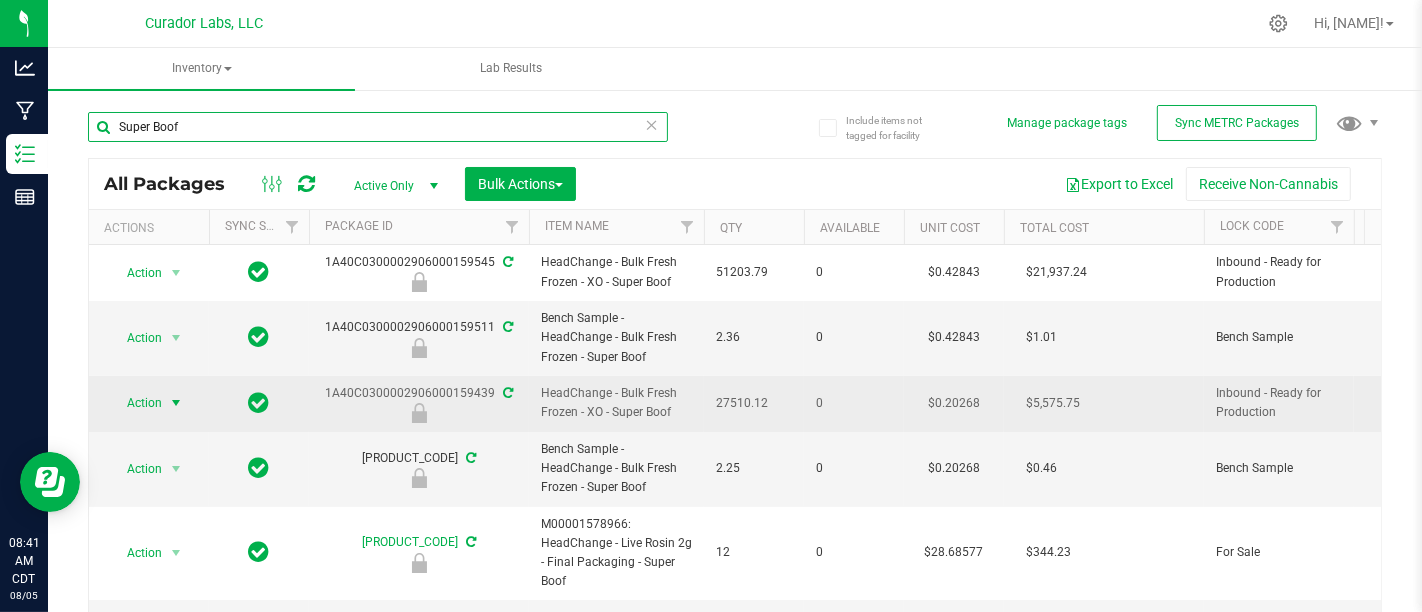 type on "Super Boof" 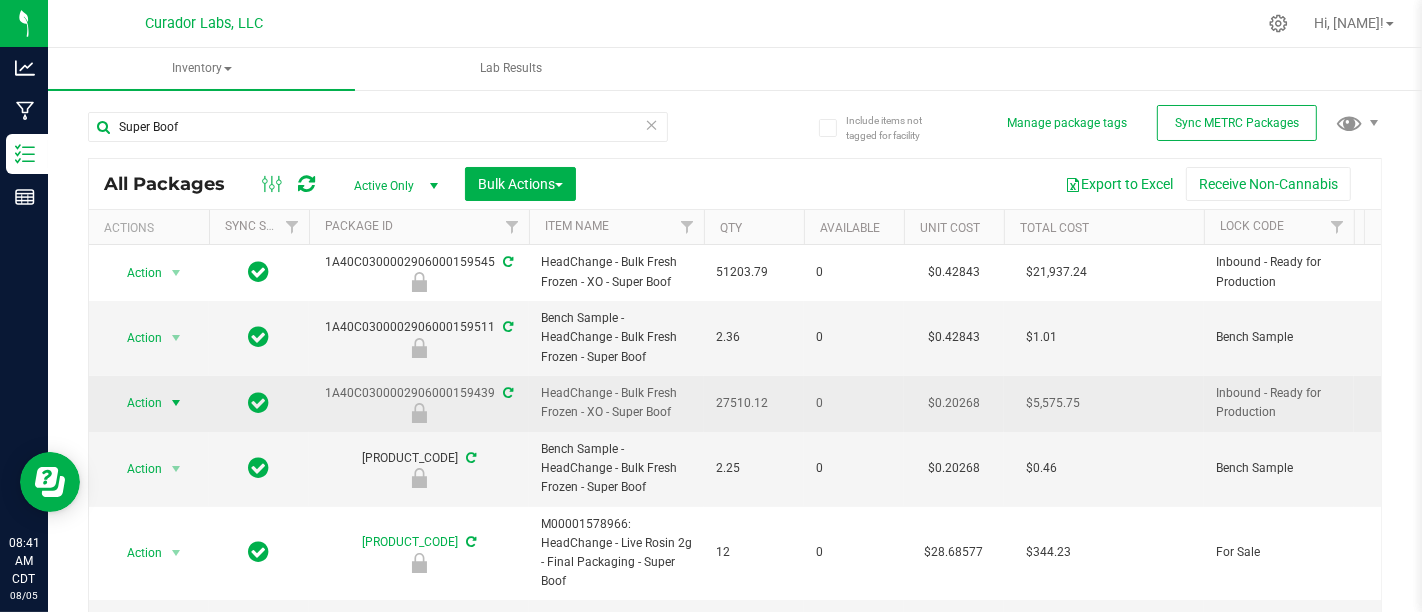 click on "Action" at bounding box center [136, 403] 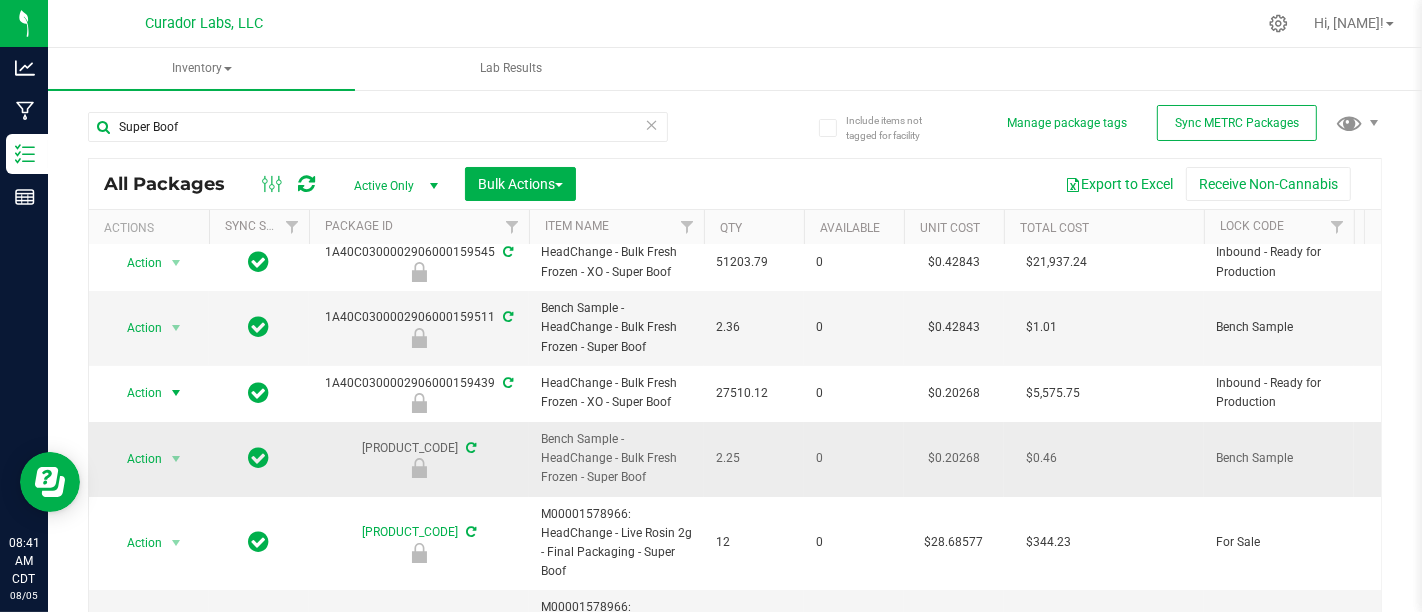 scroll, scrollTop: 0, scrollLeft: 0, axis: both 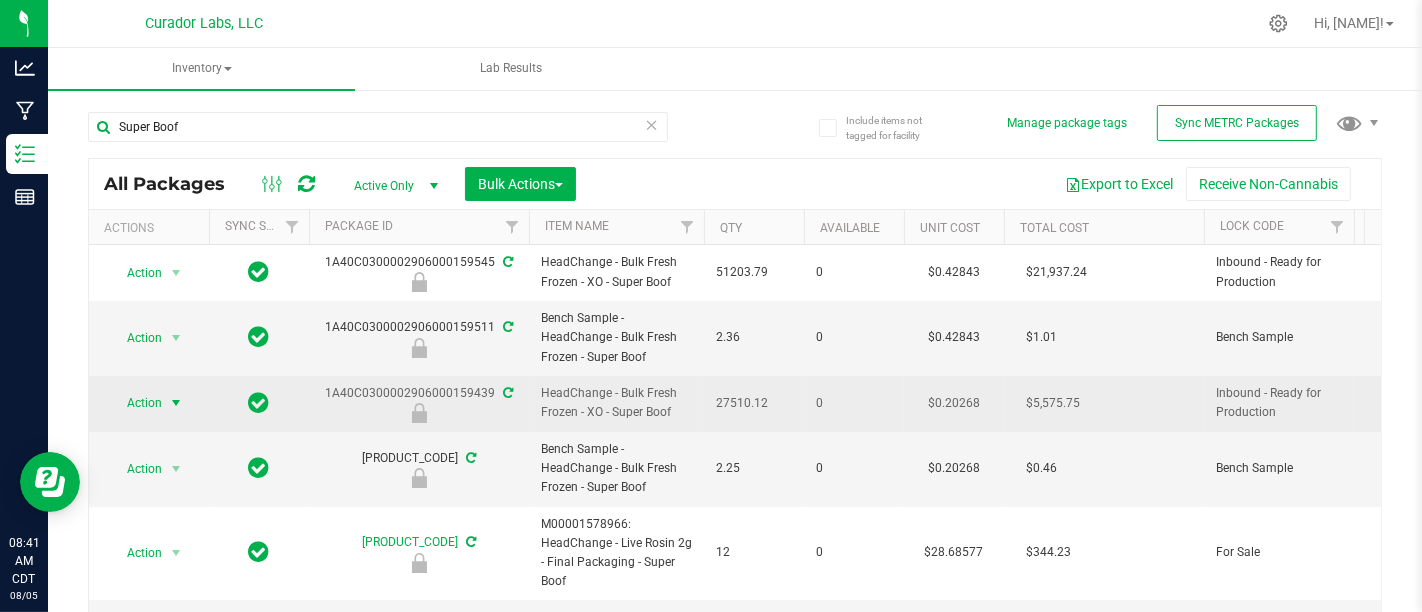 click at bounding box center [176, 403] 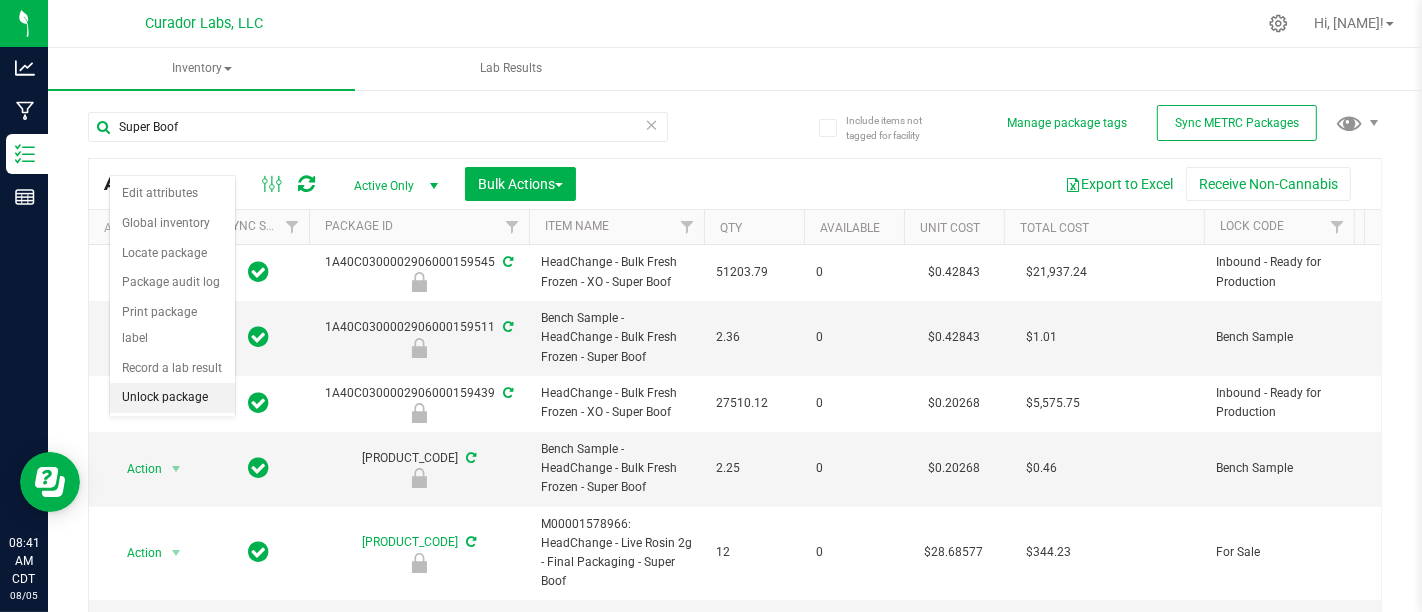 click on "Unlock package" at bounding box center [172, 398] 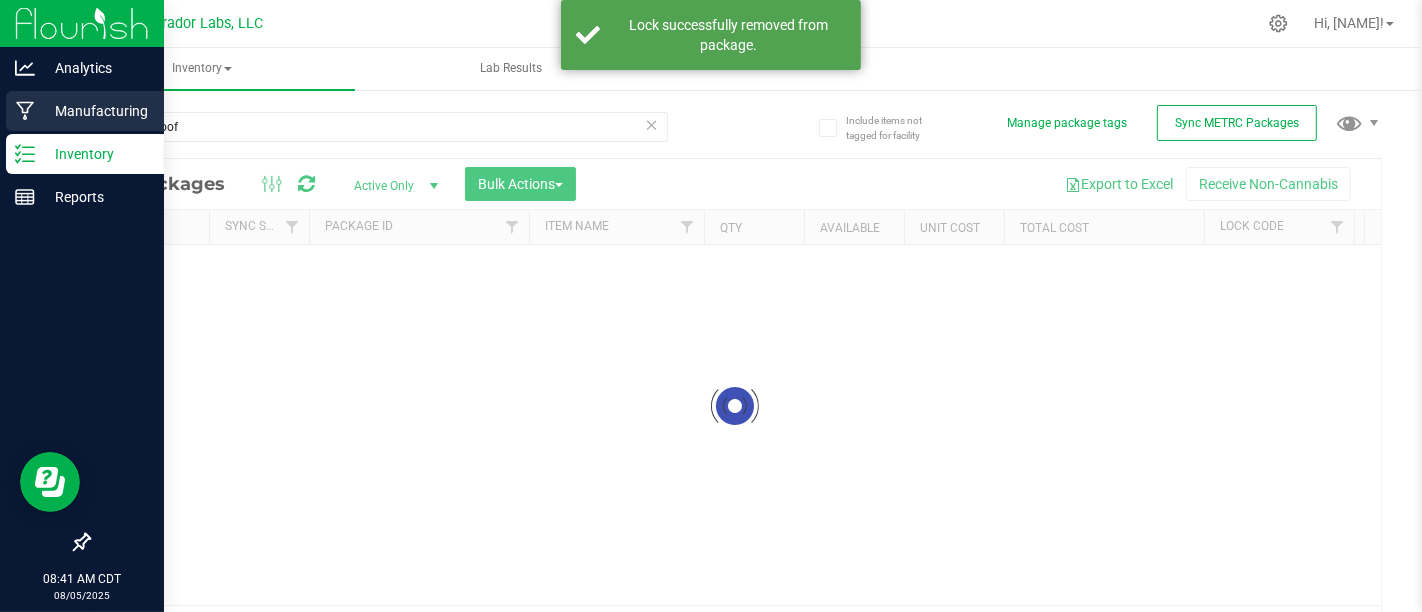click on "Manufacturing" at bounding box center [95, 111] 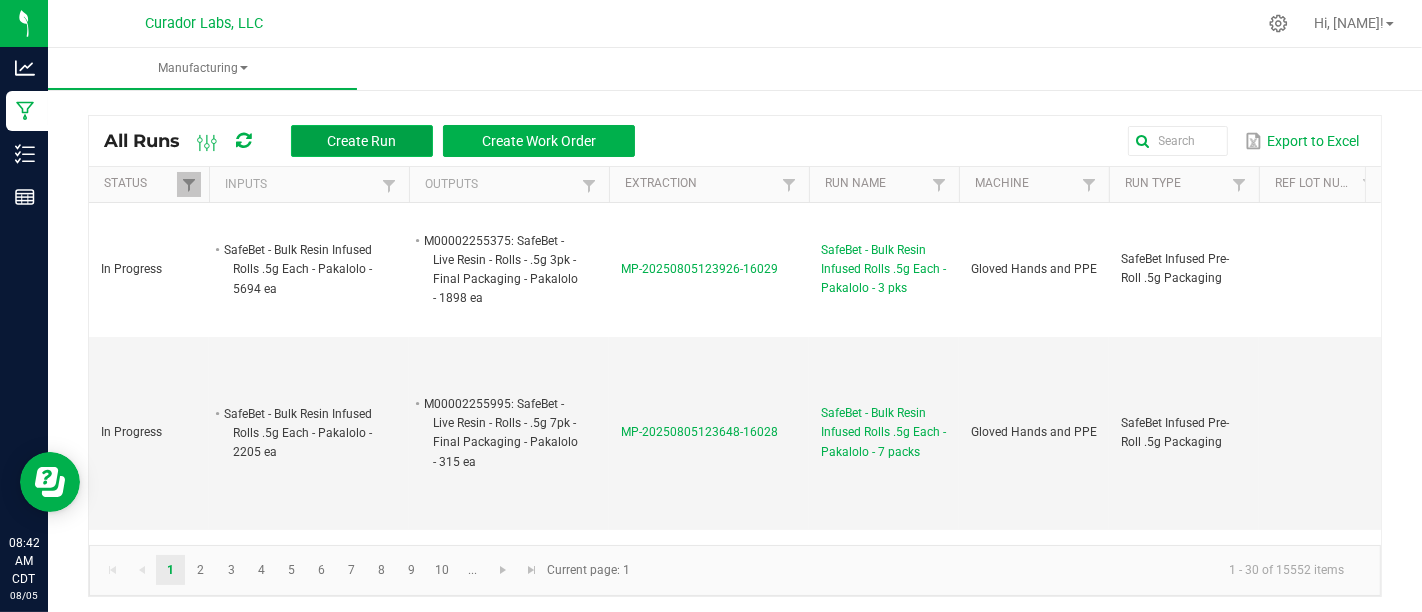 click on "Create Run" at bounding box center (361, 141) 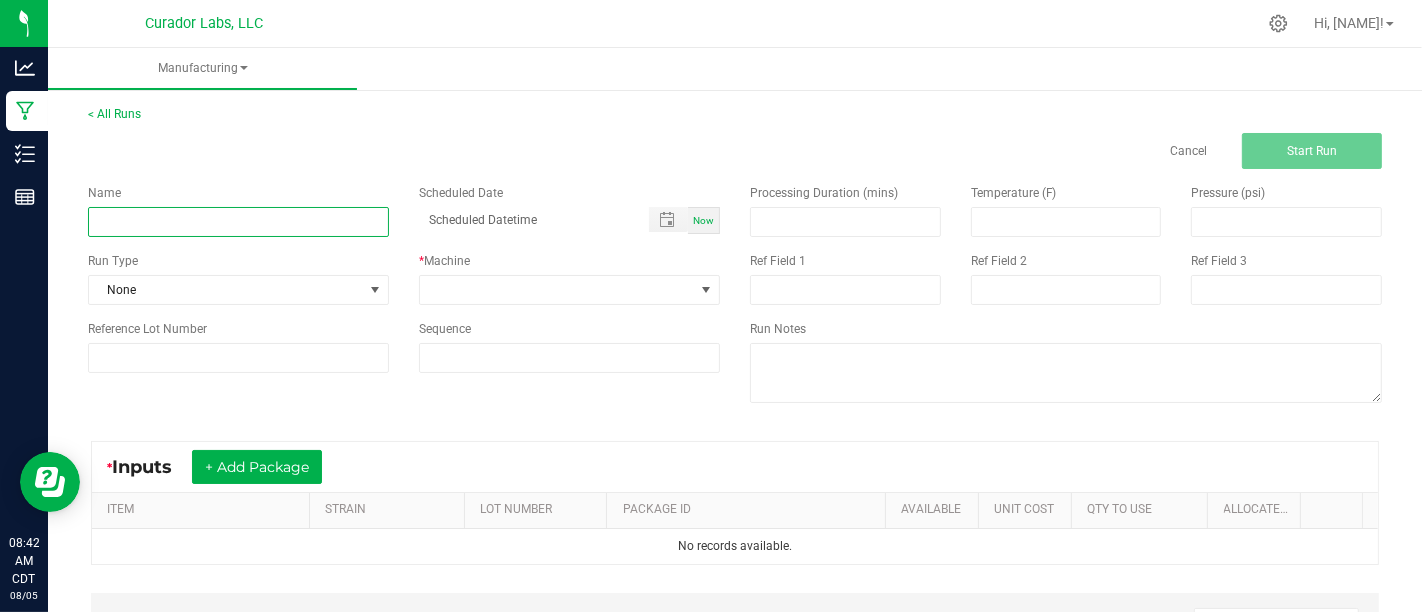 click at bounding box center [238, 222] 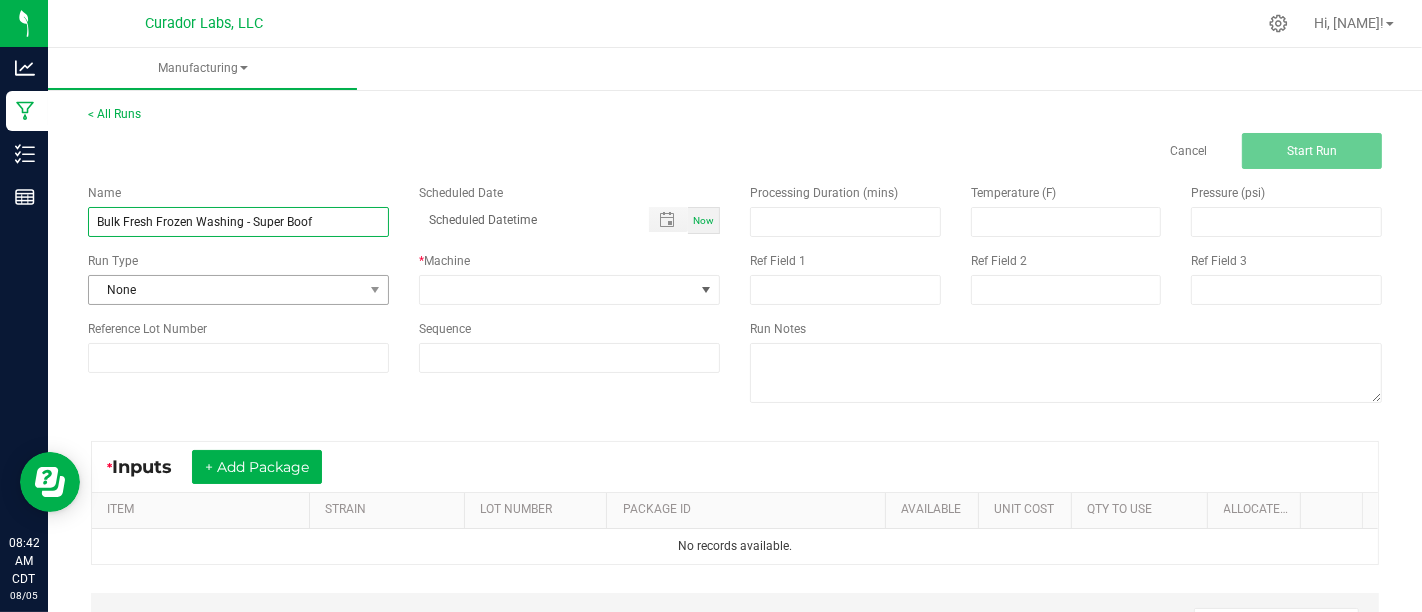 type on "Bulk Fresh Frozen Washing - Super Boof" 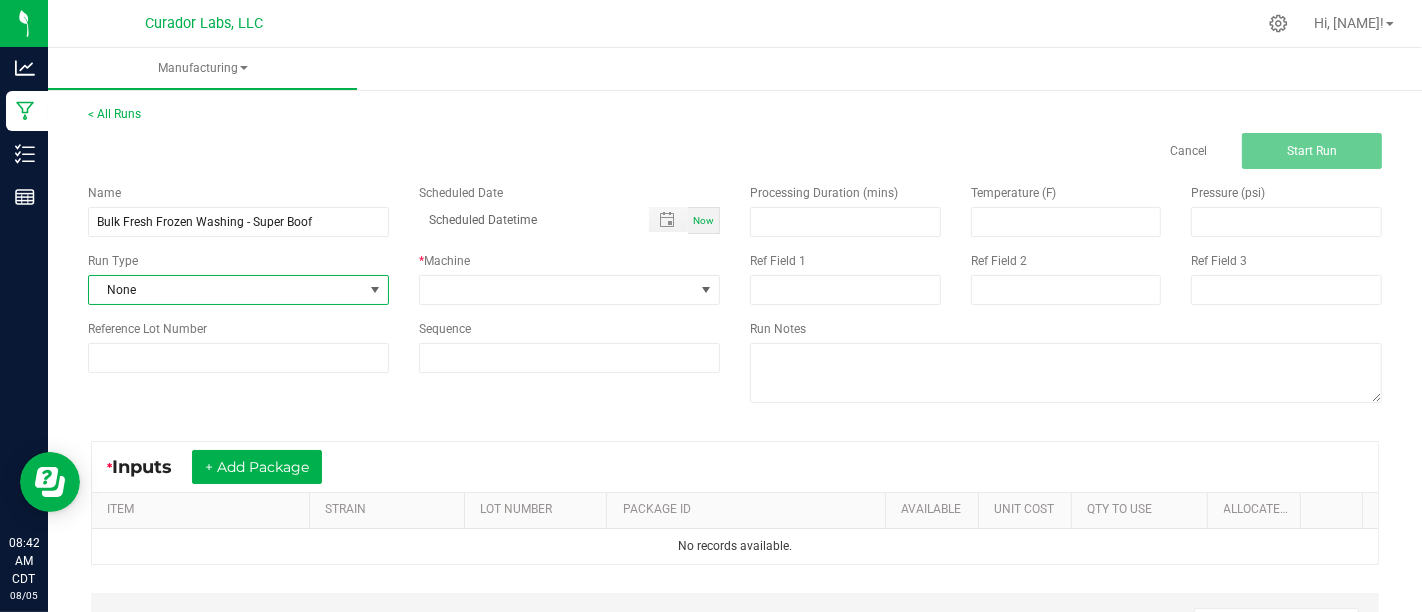 click on "None" at bounding box center (226, 290) 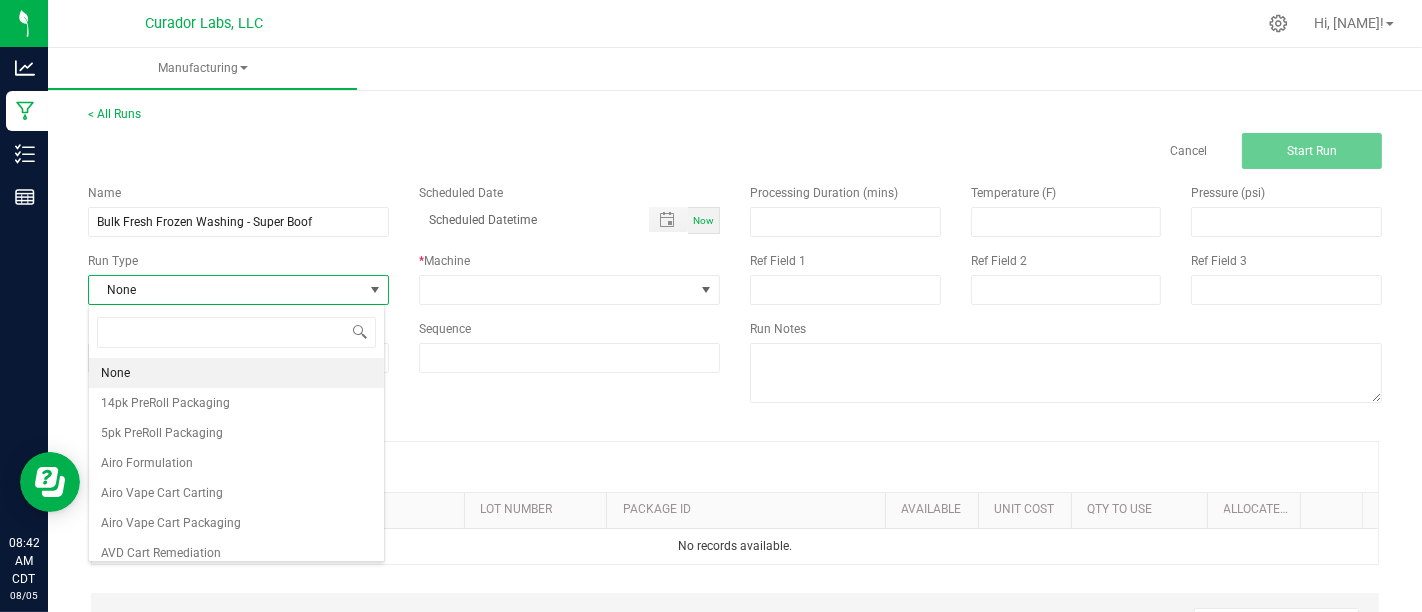scroll, scrollTop: 99970, scrollLeft: 99702, axis: both 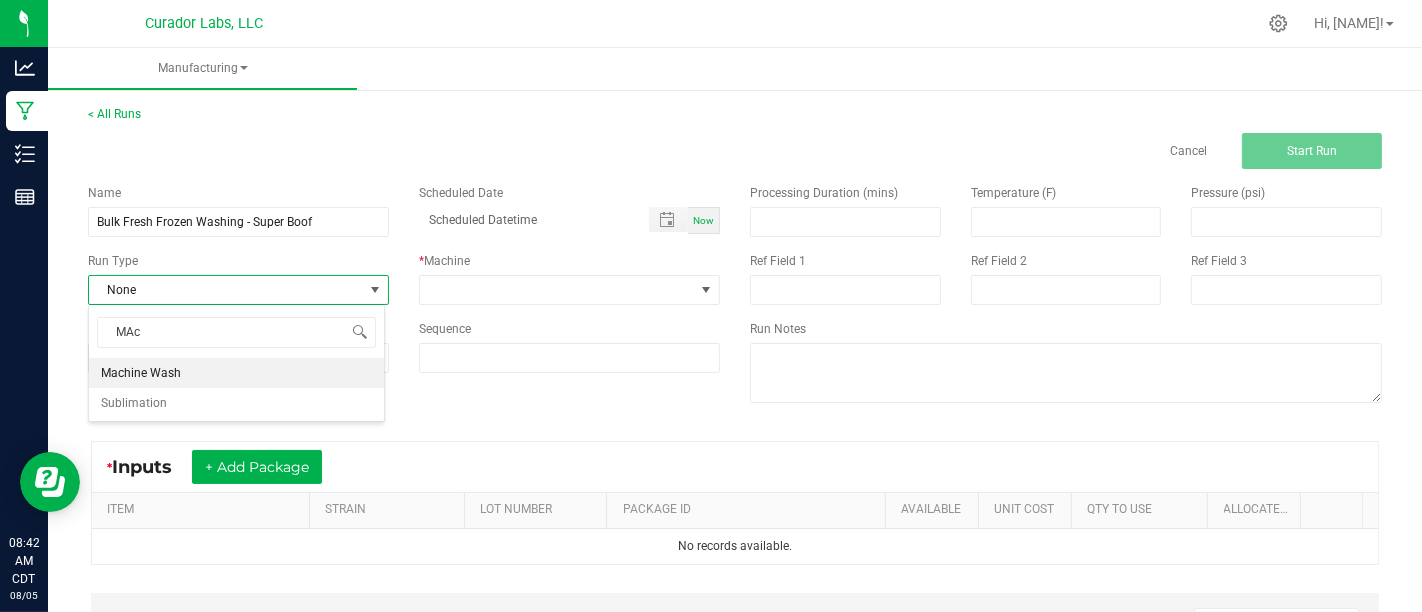 type on "MAch" 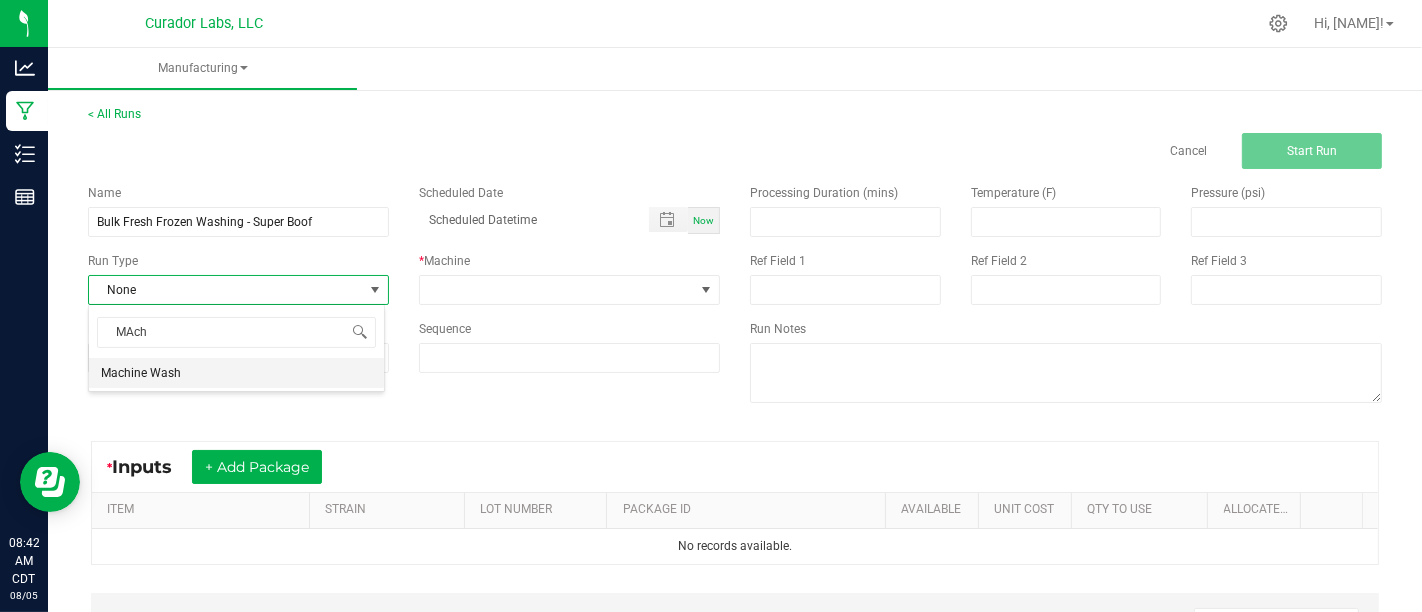 click on "Machine Wash" at bounding box center [236, 373] 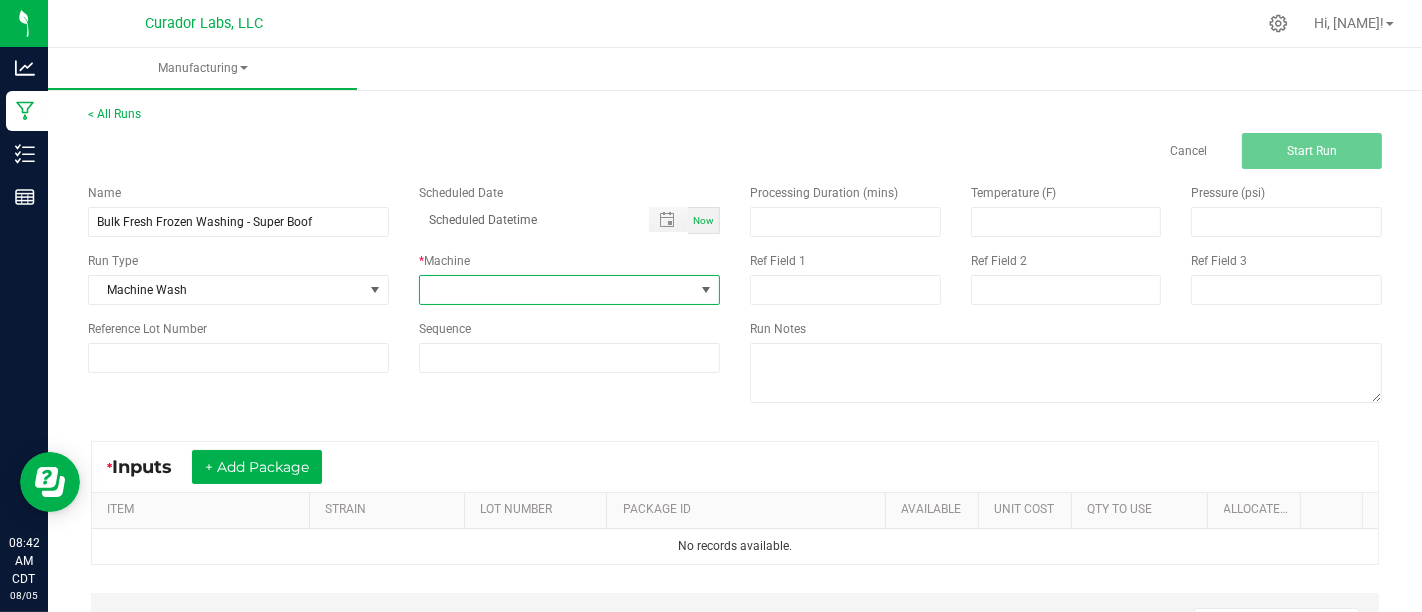 click at bounding box center [557, 290] 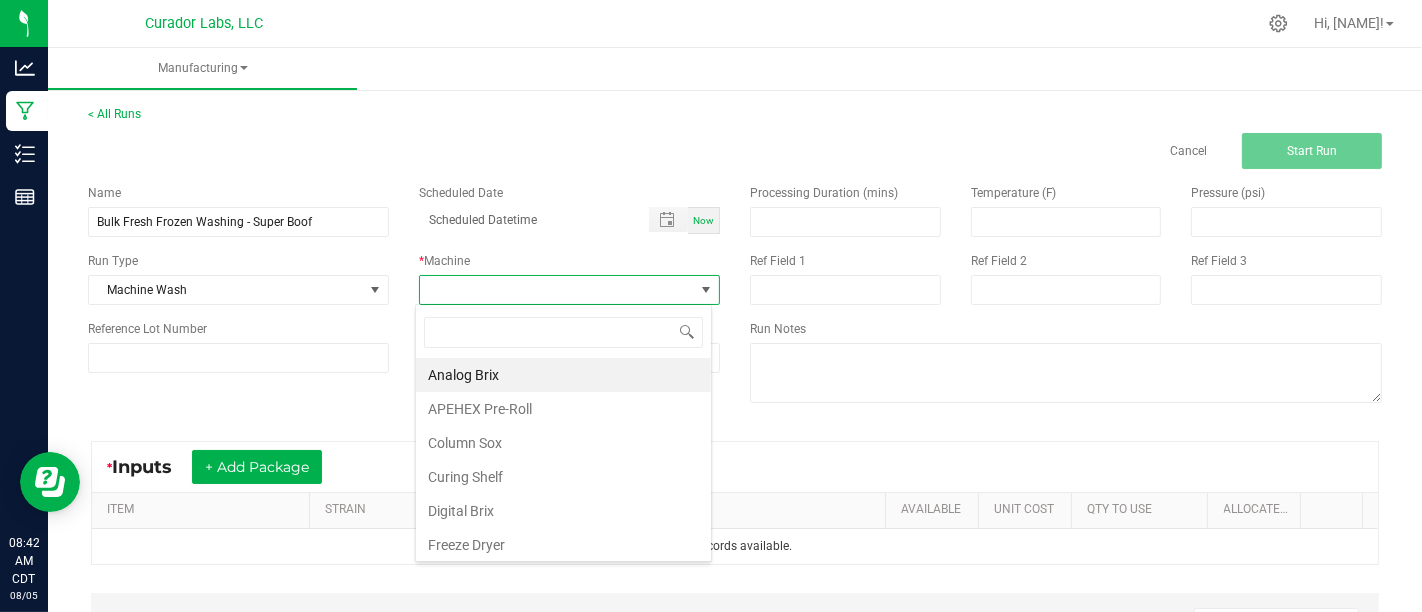scroll, scrollTop: 99970, scrollLeft: 99702, axis: both 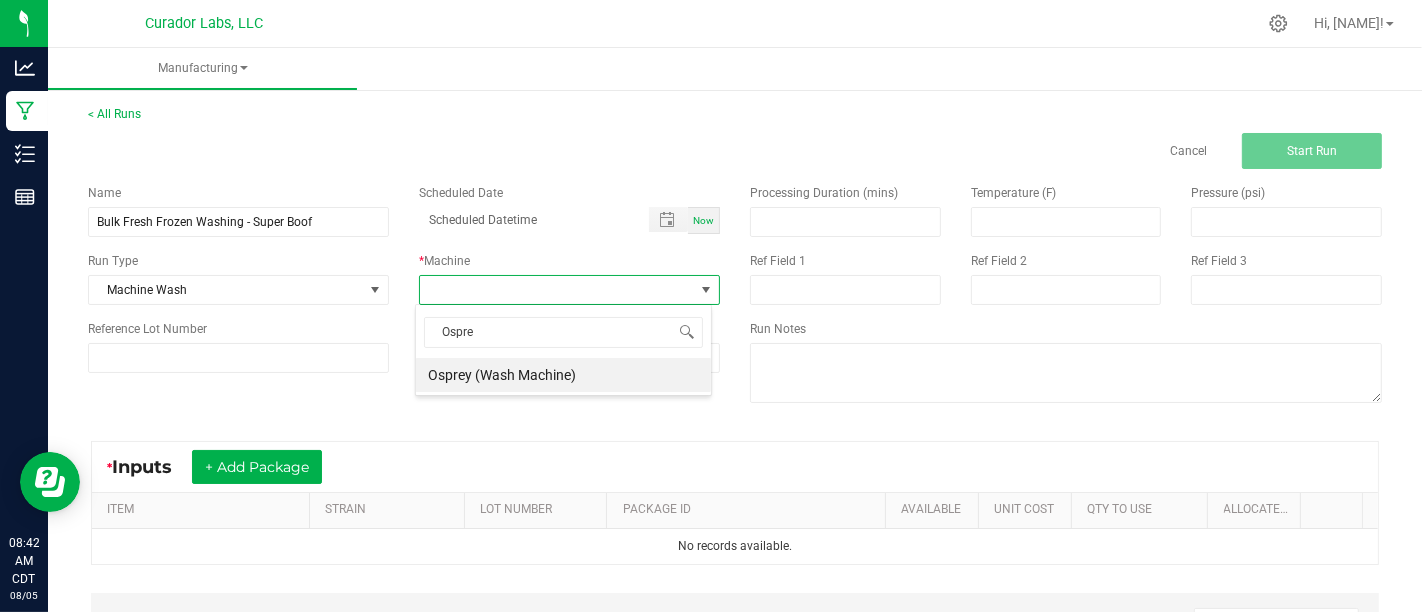 type on "Osprey" 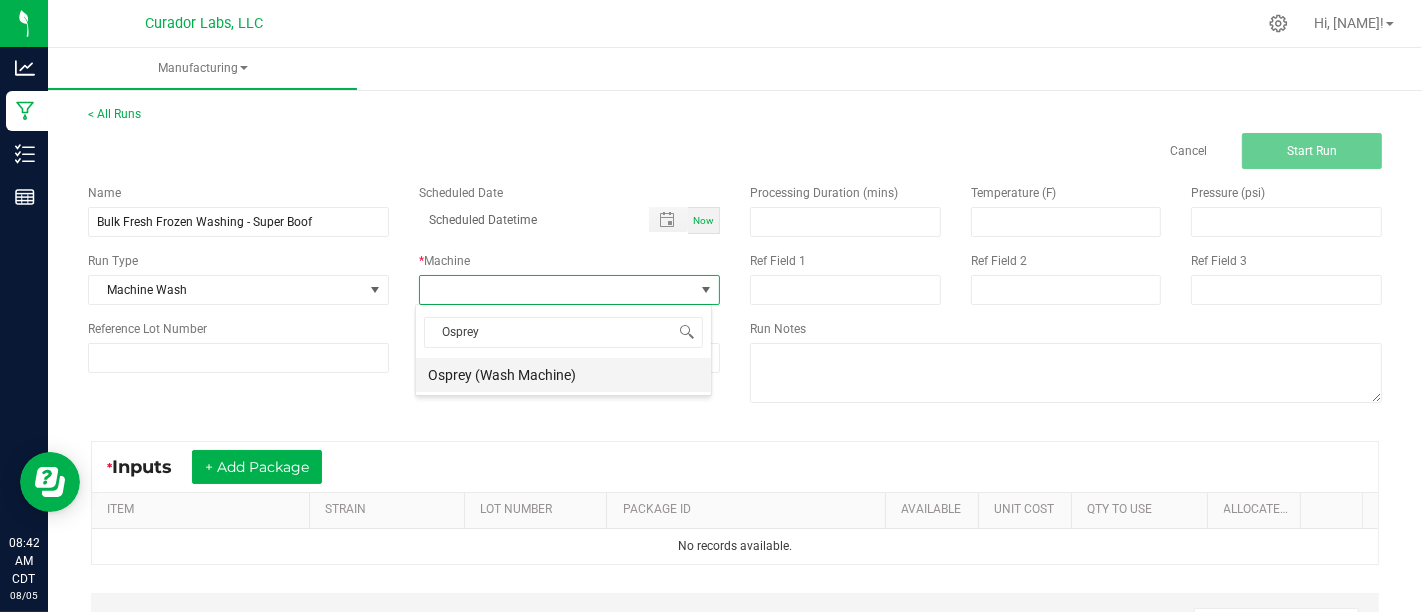 click on "Osprey (Wash Machine)" at bounding box center (563, 375) 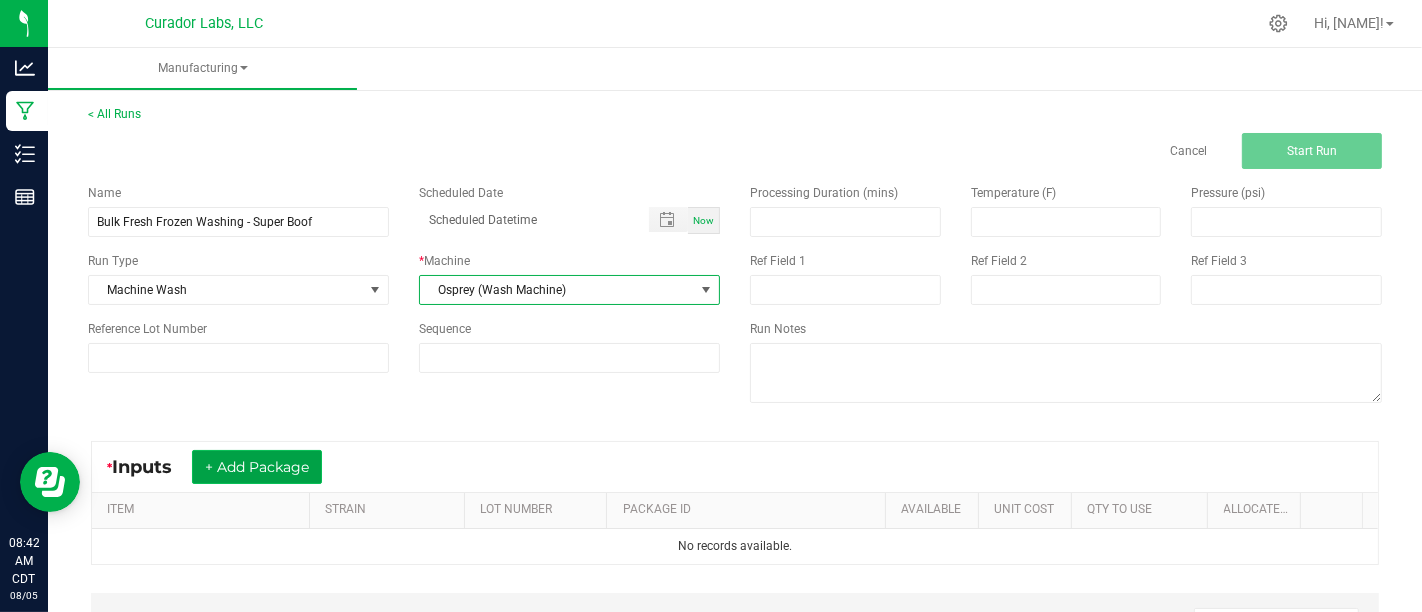click on "+ Add Package" at bounding box center (257, 467) 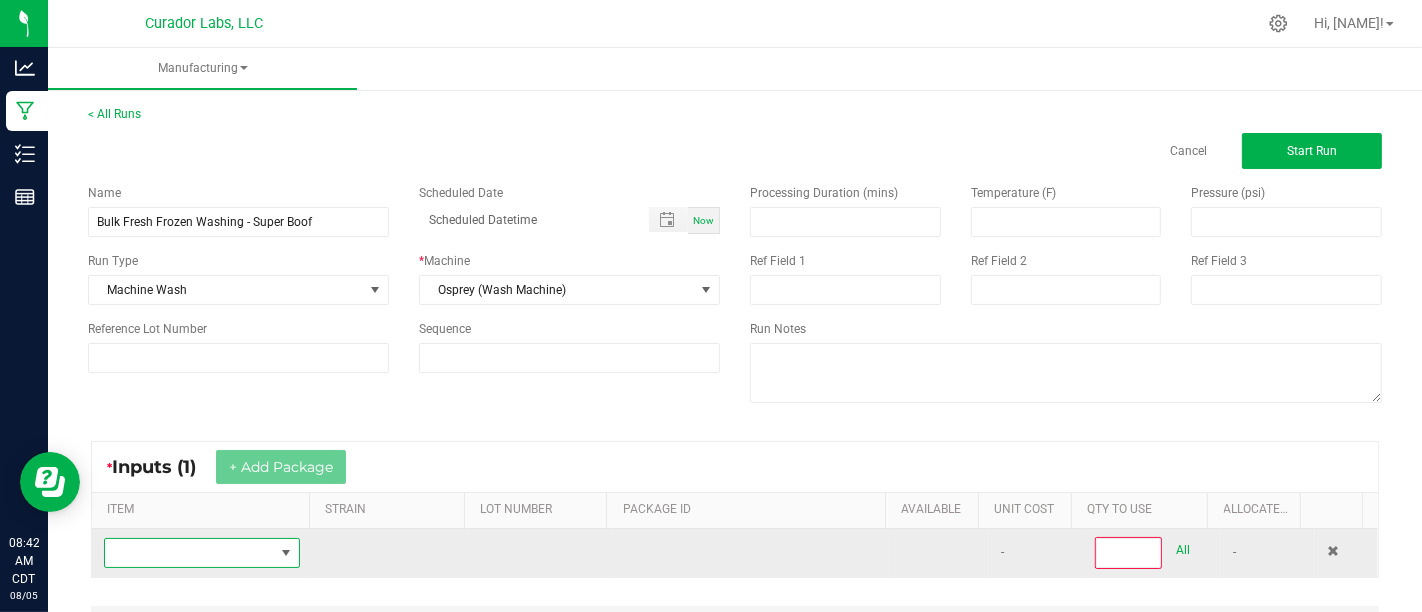 click at bounding box center (286, 553) 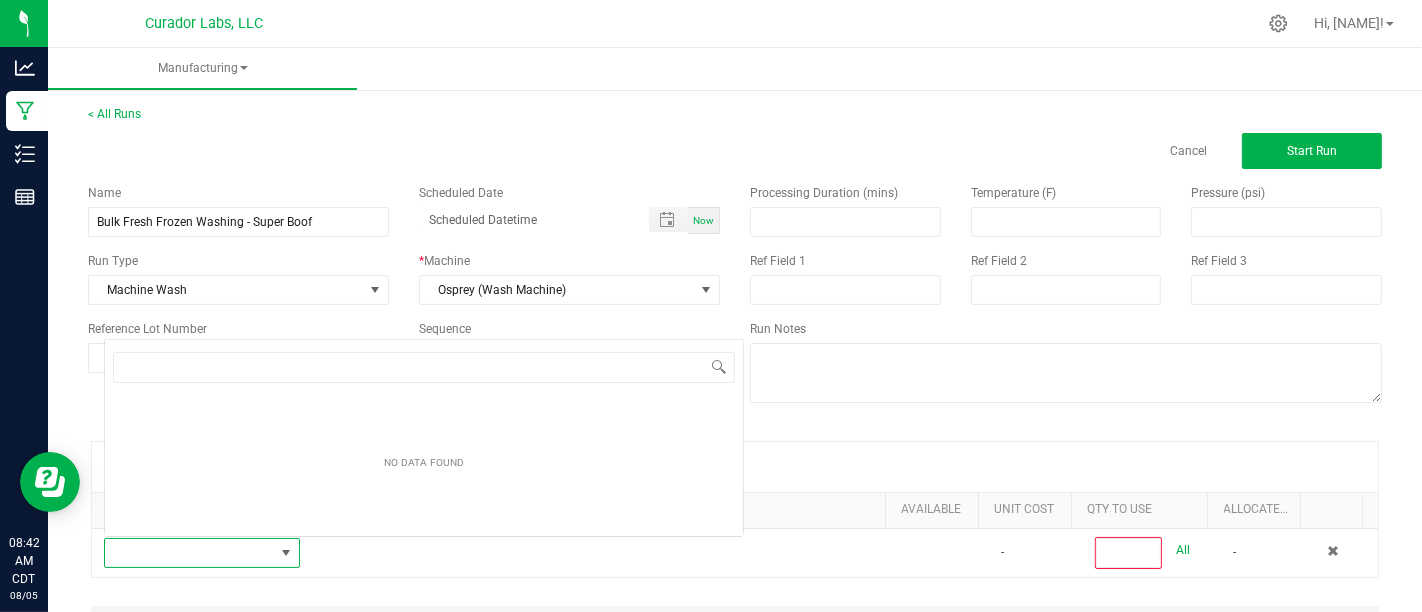 scroll, scrollTop: 0, scrollLeft: 0, axis: both 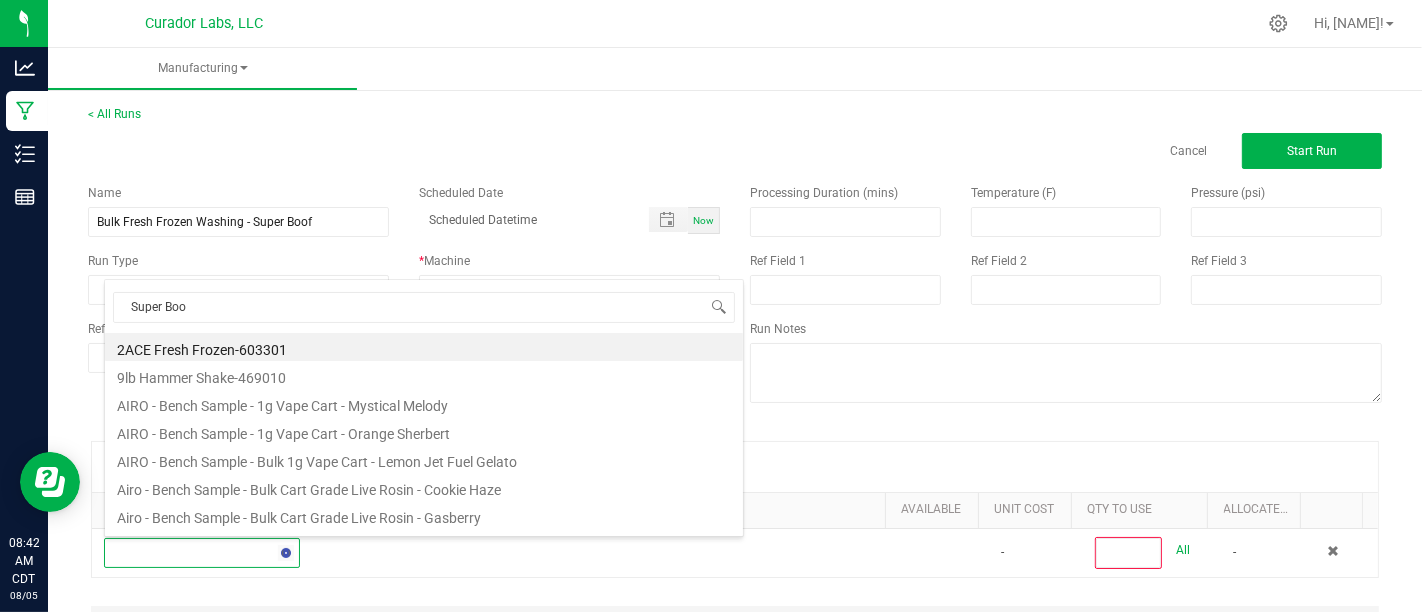 type on "Super Boof" 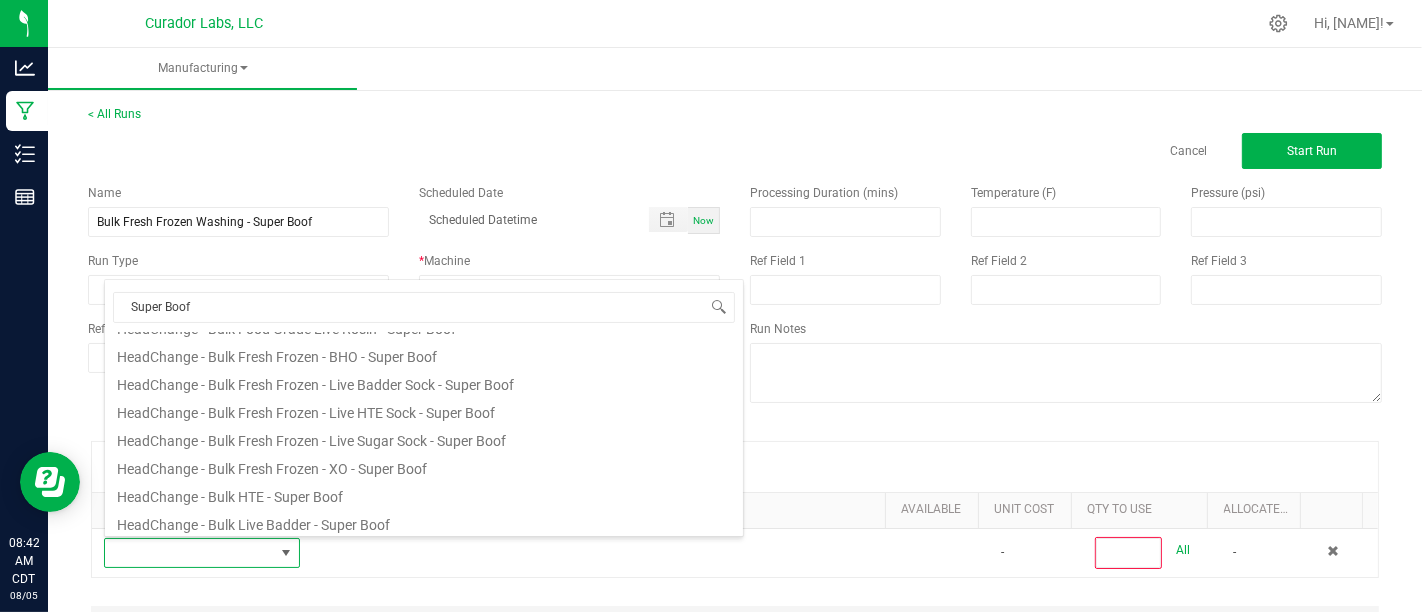 scroll, scrollTop: 361, scrollLeft: 0, axis: vertical 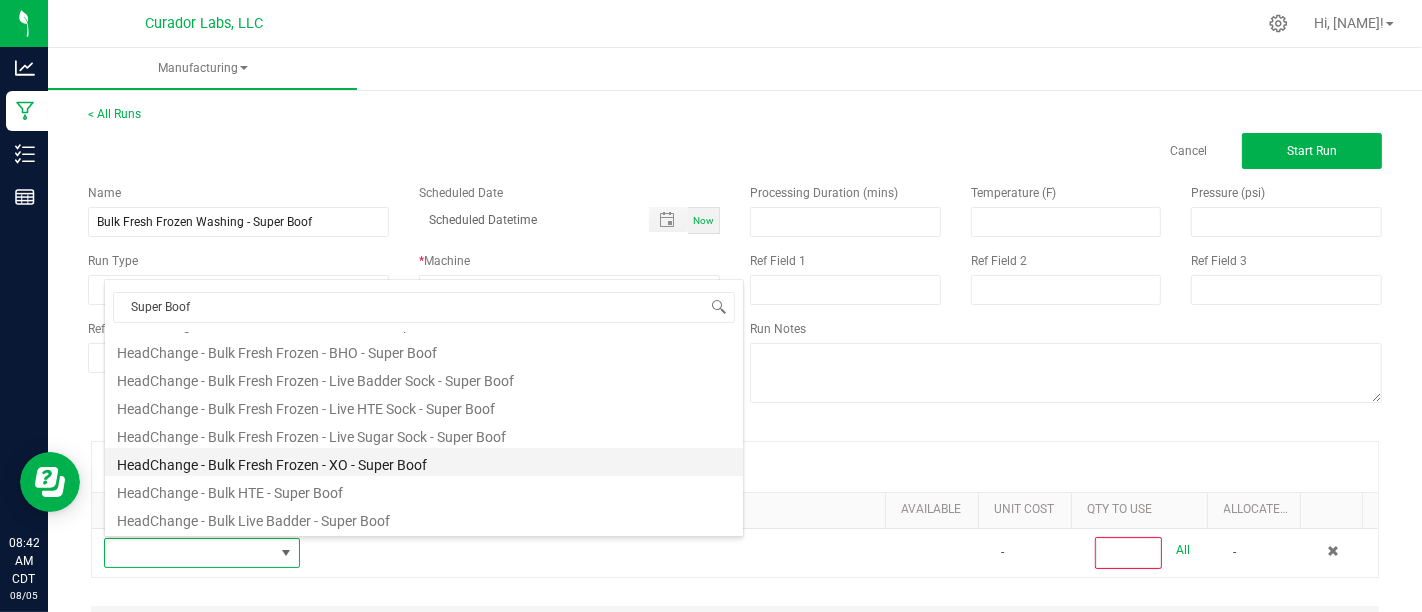 click on "HeadChange - Bulk Fresh Frozen - XO - Super Boof" at bounding box center [424, 462] 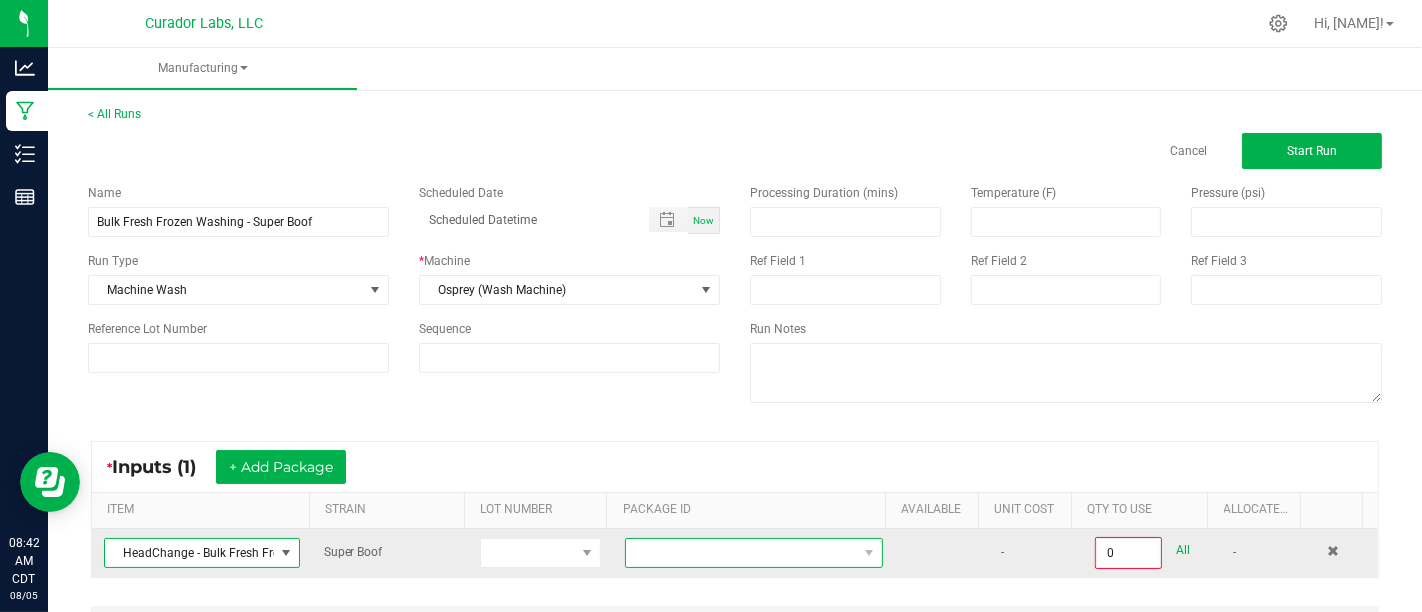 click at bounding box center [741, 553] 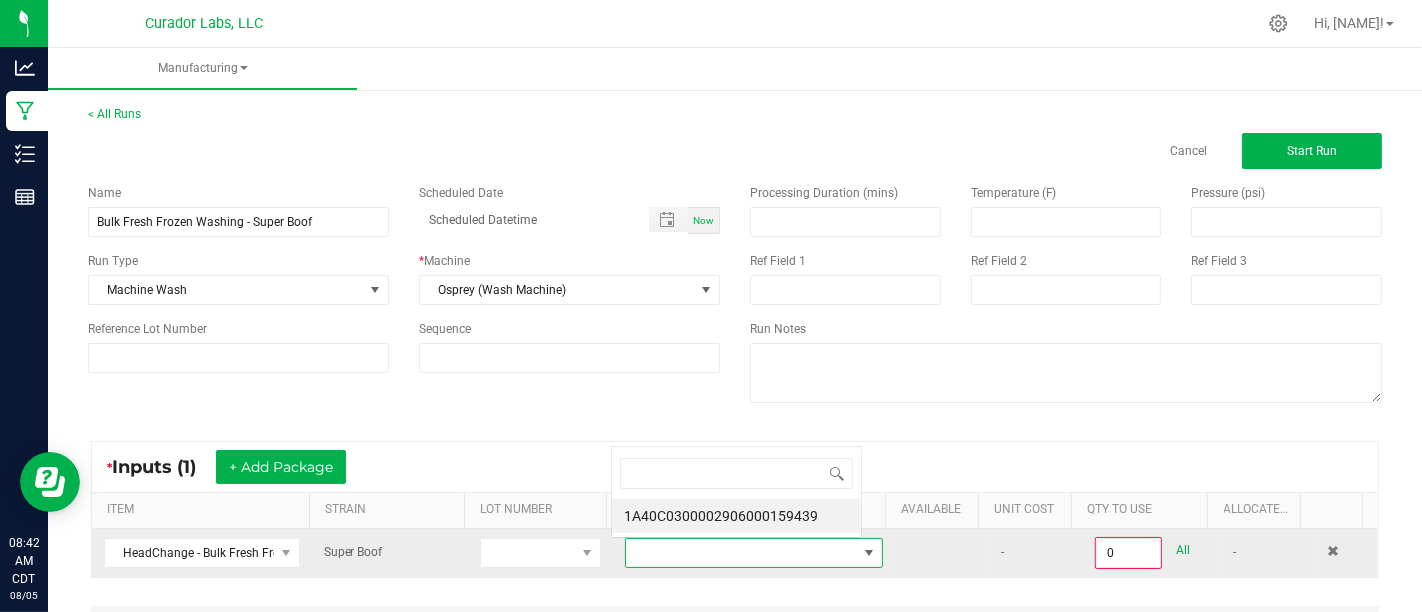 scroll, scrollTop: 0, scrollLeft: 0, axis: both 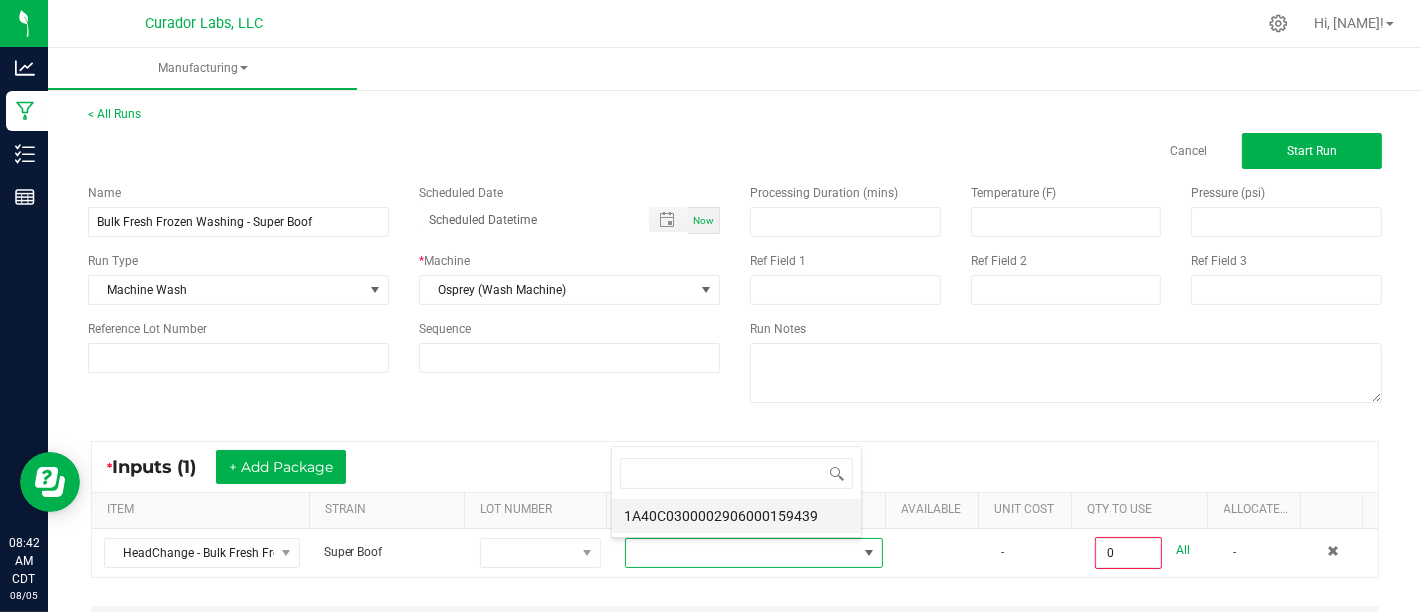 click on "1A40C0300002906000159439" at bounding box center (736, 516) 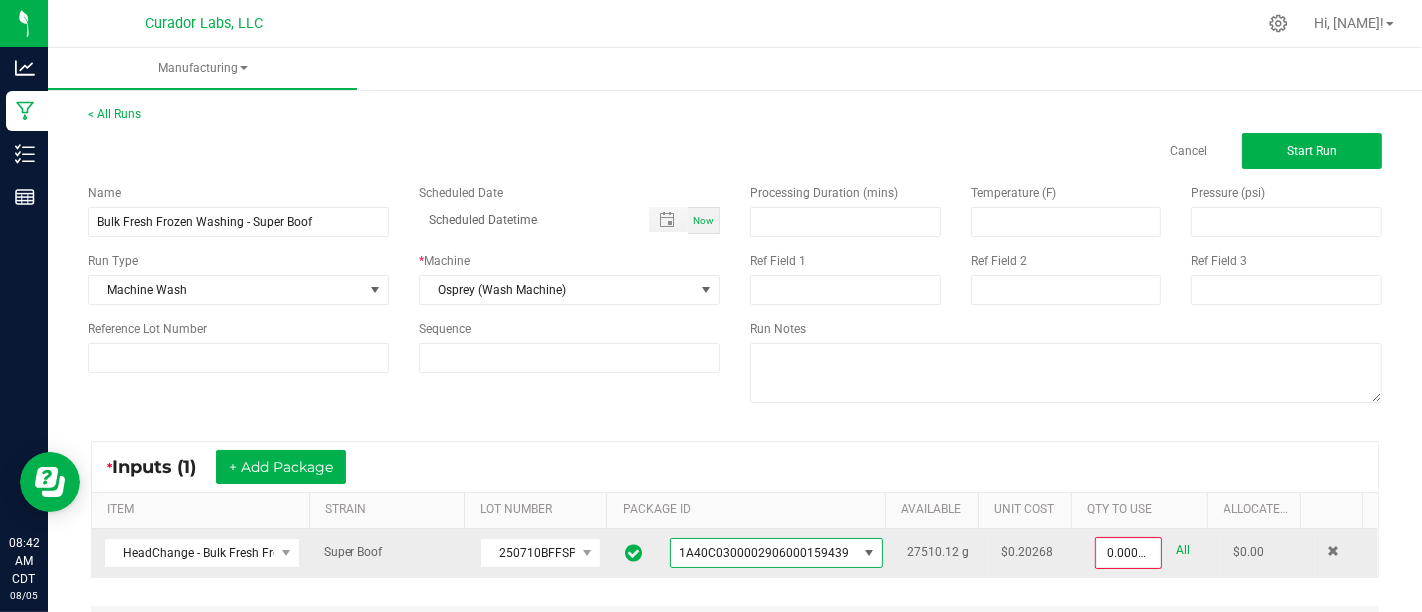 click on "All" at bounding box center [1176, 550] 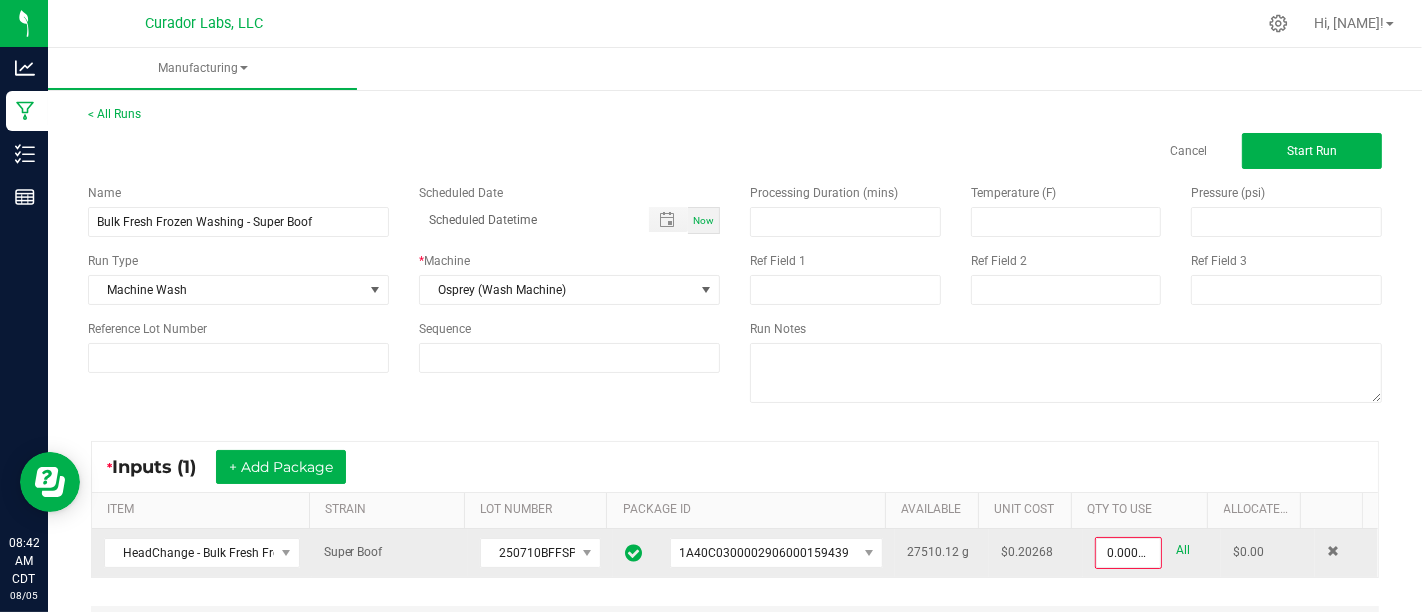click on "All" at bounding box center [1183, 550] 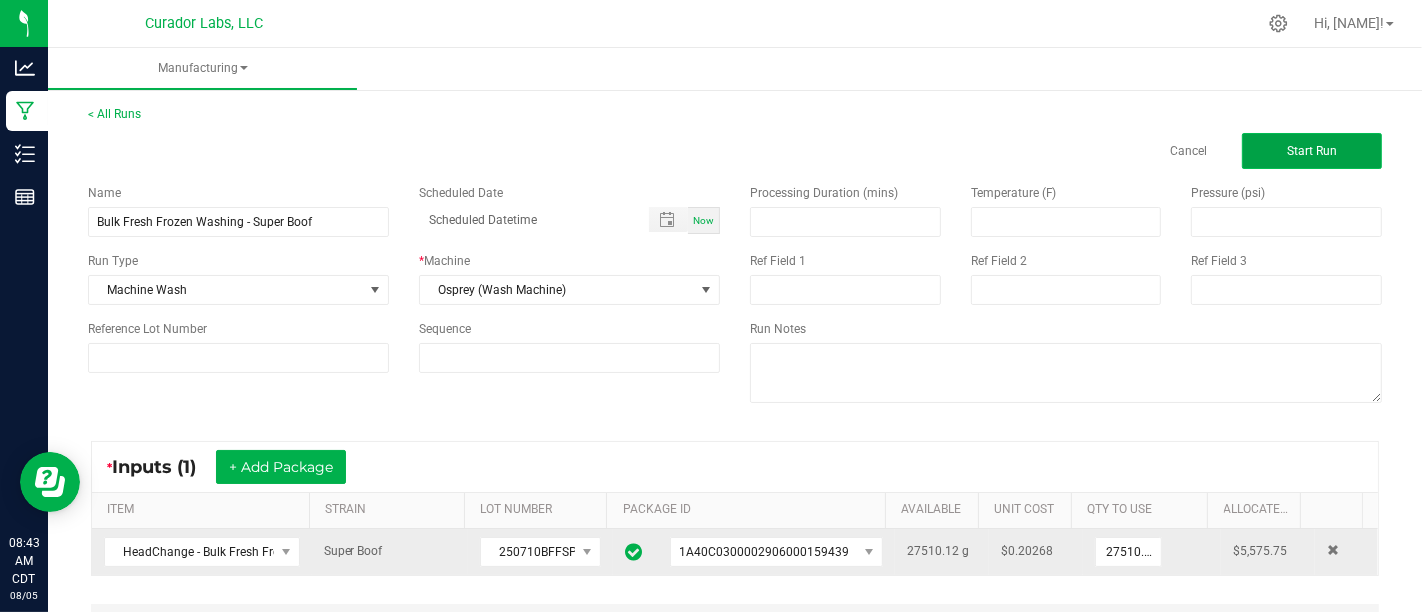 click on "Start Run" 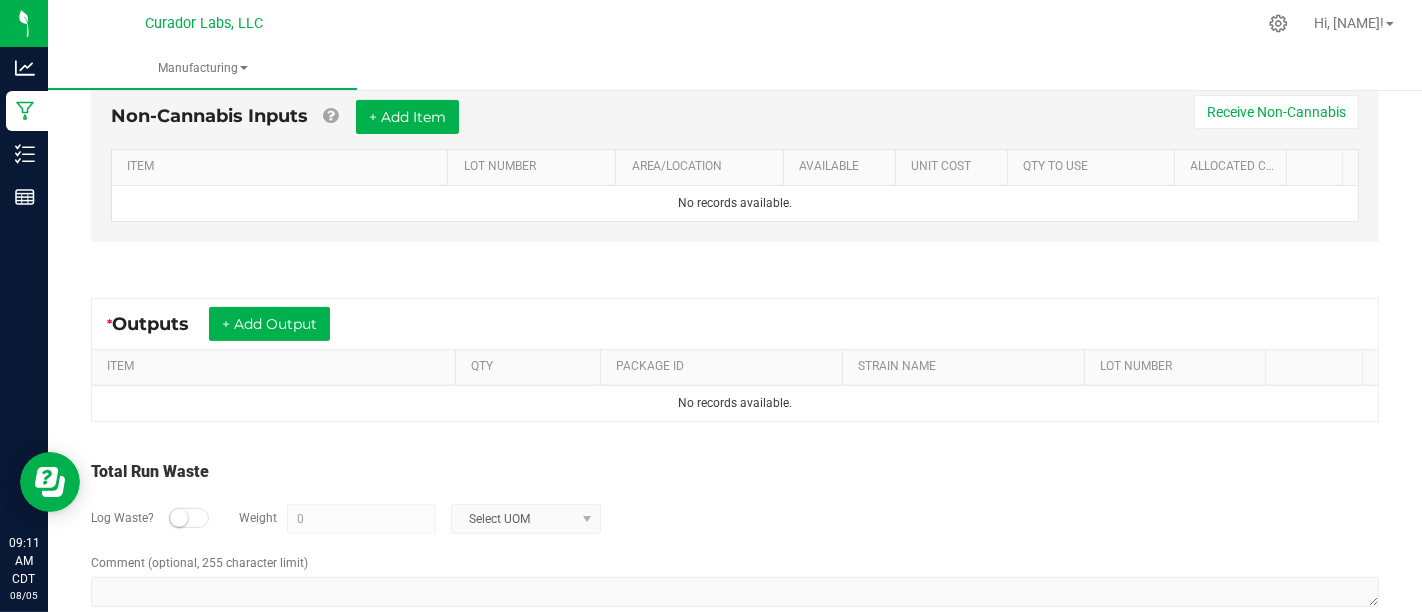 scroll, scrollTop: 600, scrollLeft: 0, axis: vertical 